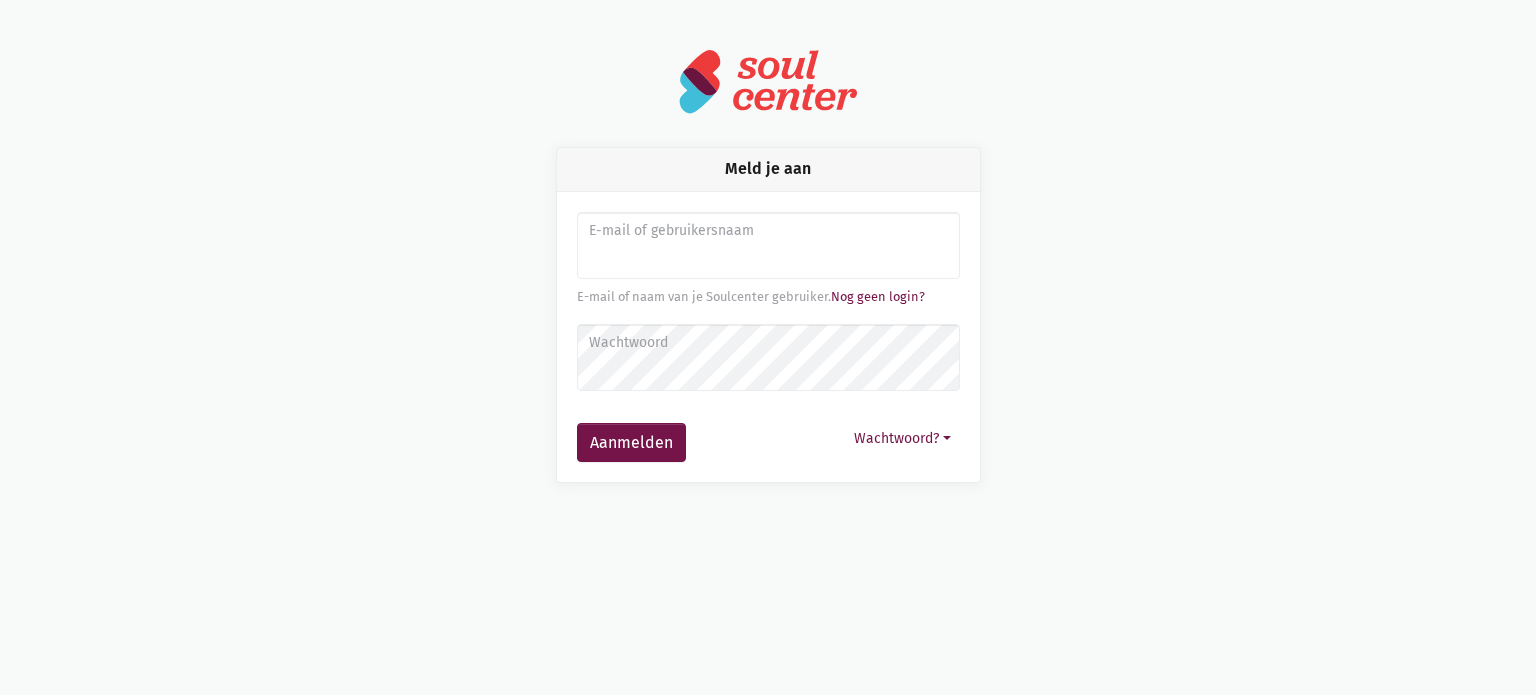 scroll, scrollTop: 0, scrollLeft: 0, axis: both 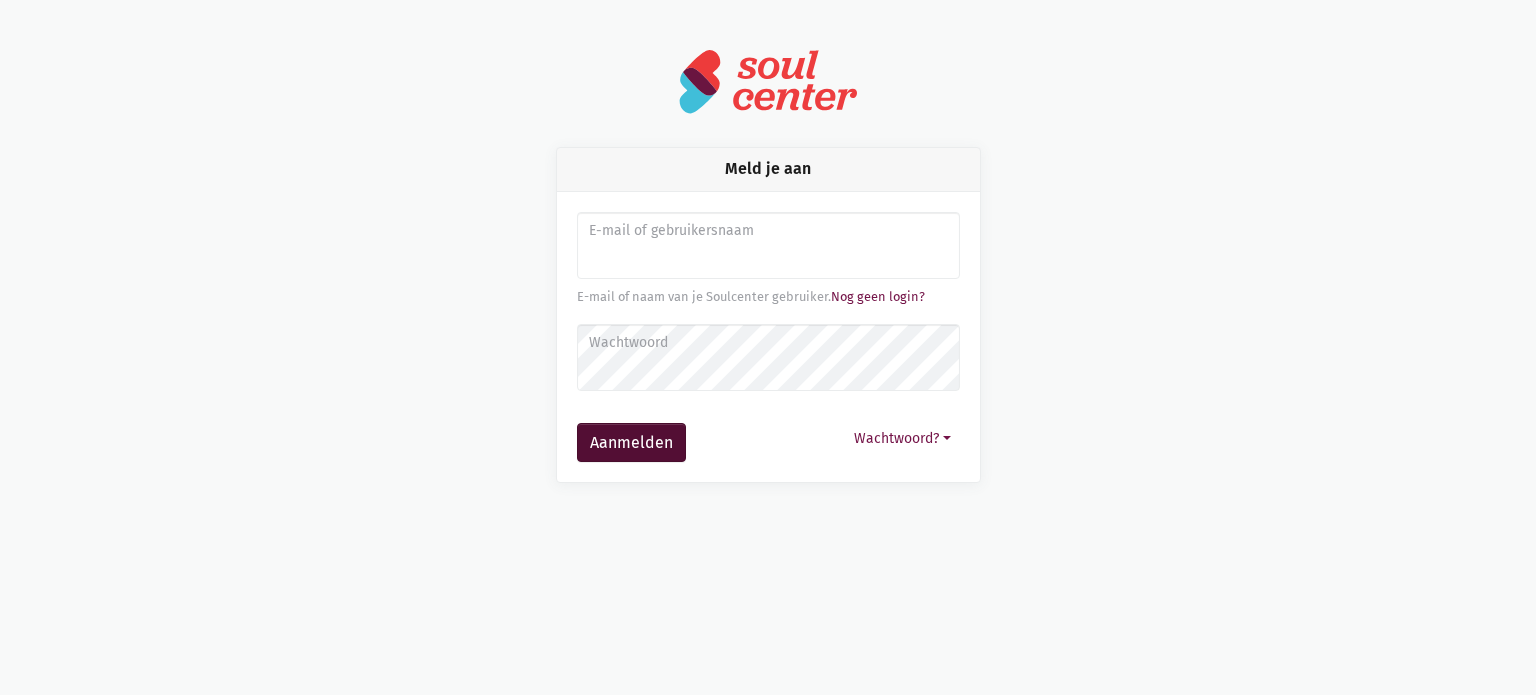 type on "[USERNAME]@[DOMAIN].com" 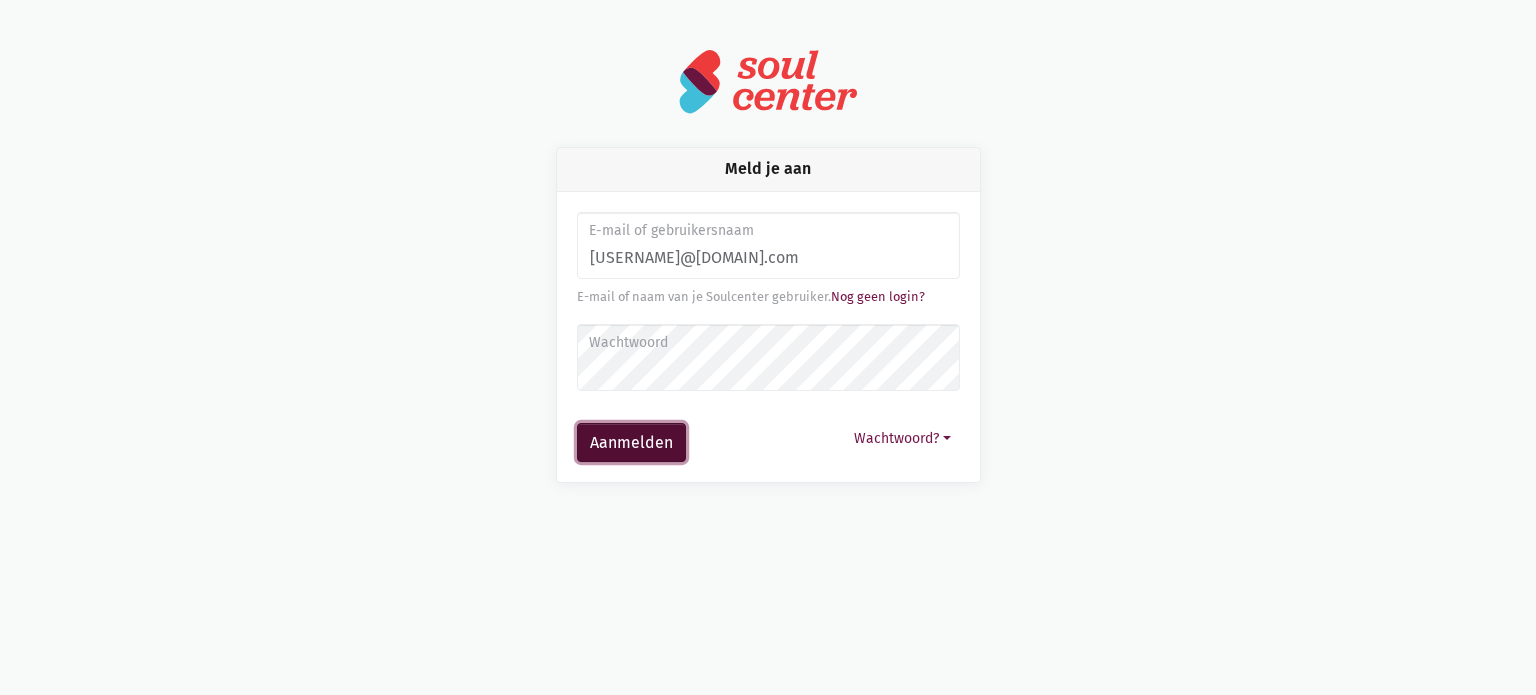 click on "Aanmelden" at bounding box center (631, 443) 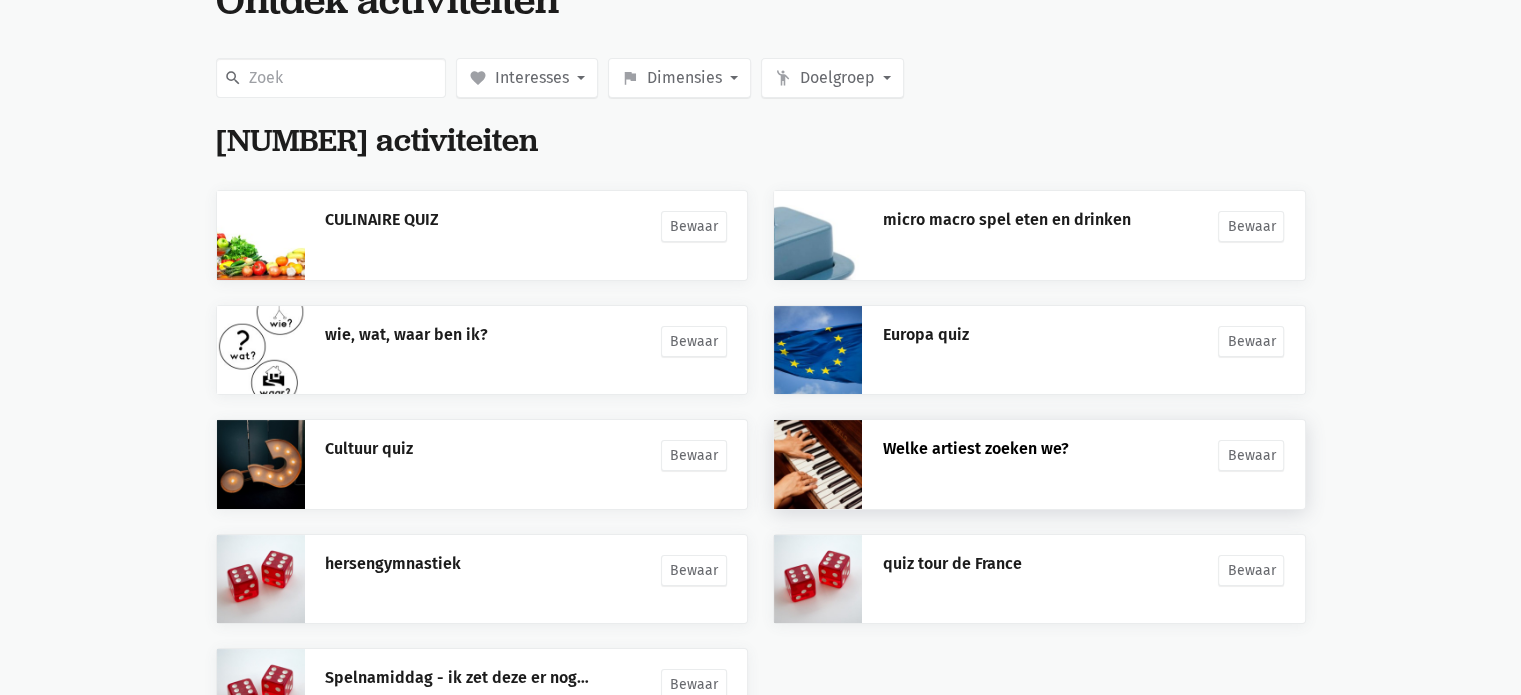 scroll, scrollTop: 300, scrollLeft: 0, axis: vertical 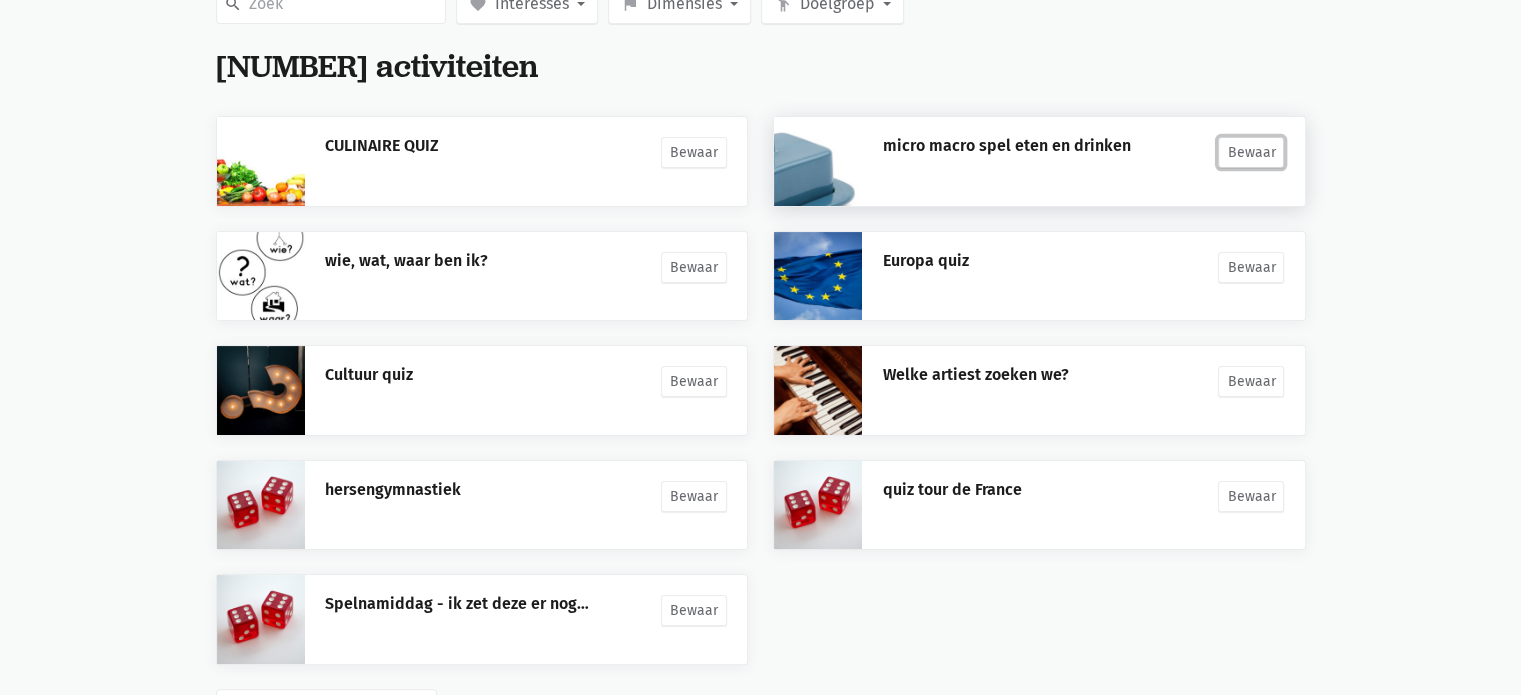 click on "Bewaar" at bounding box center (1251, 152) 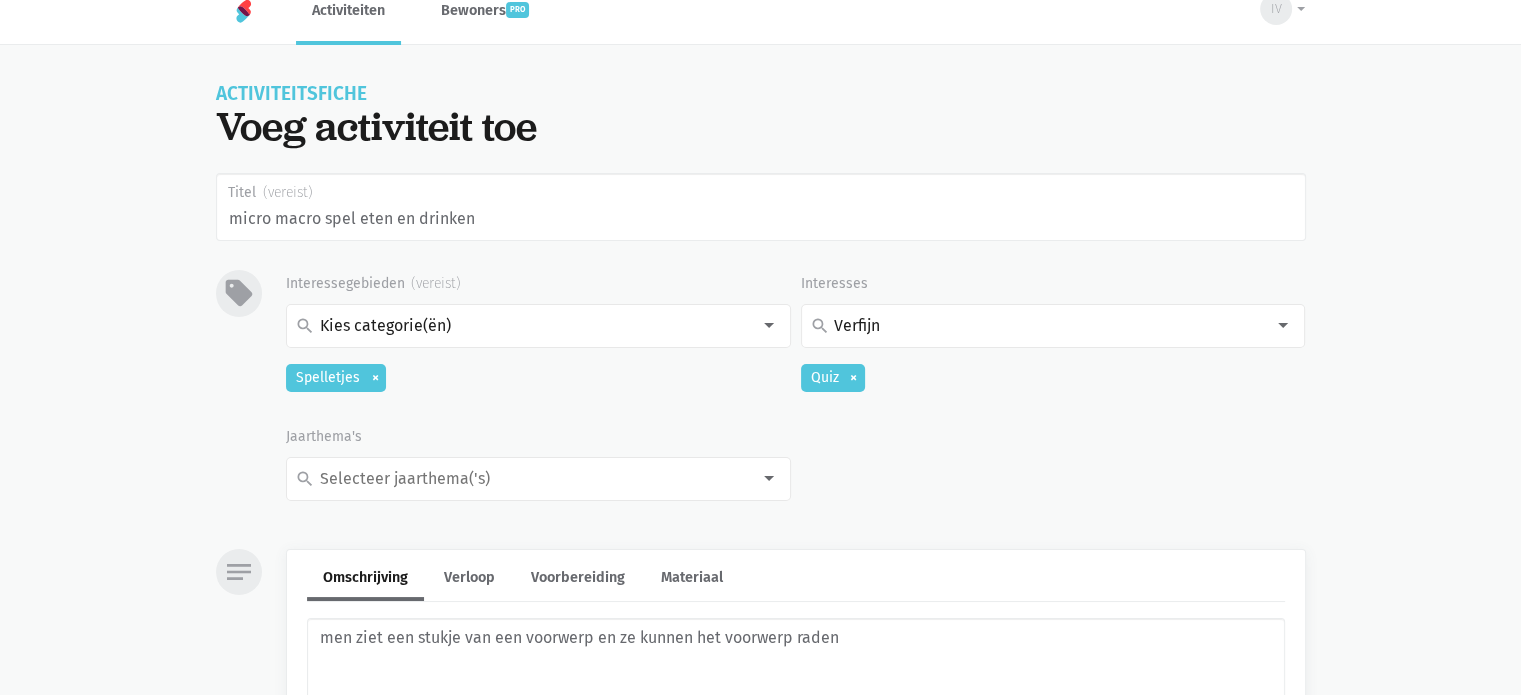 scroll, scrollTop: 0, scrollLeft: 0, axis: both 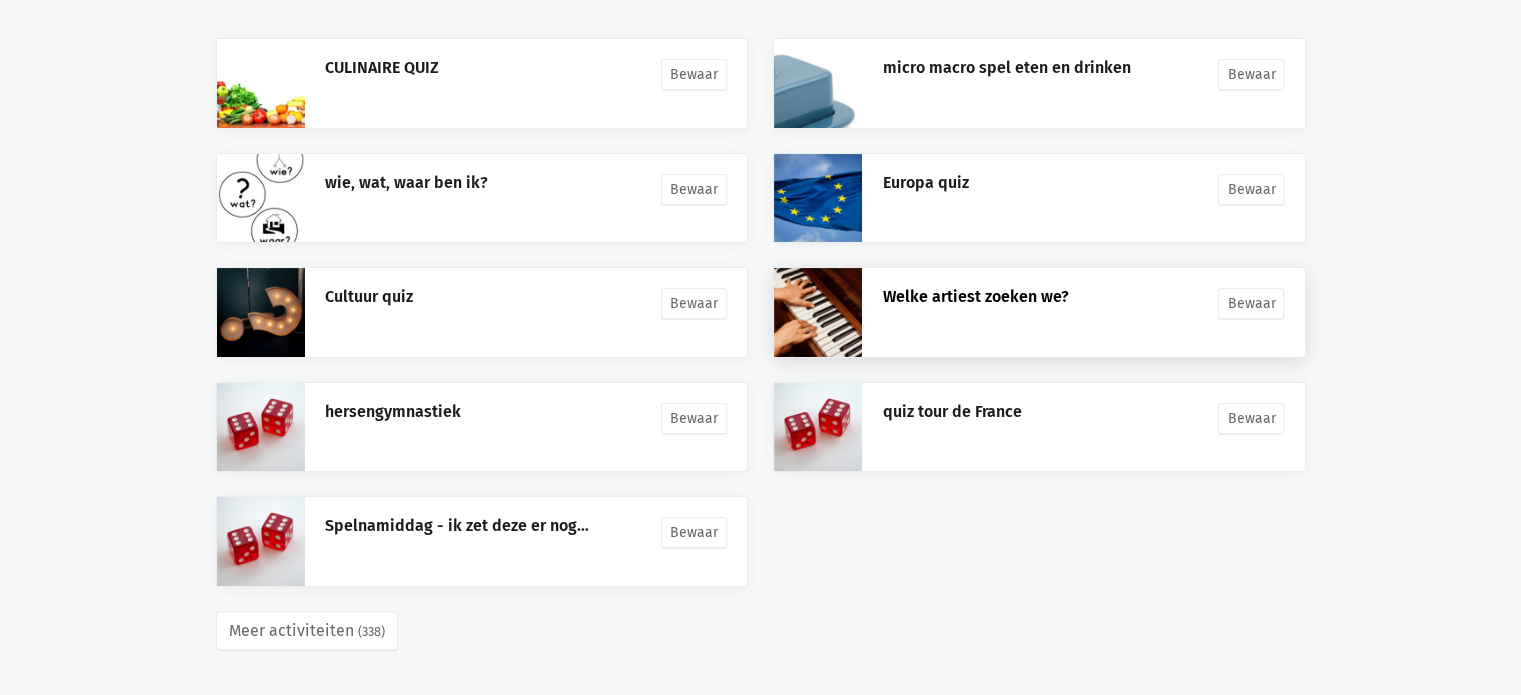 click on "Welke artiest zoeken we?" at bounding box center [975, 296] 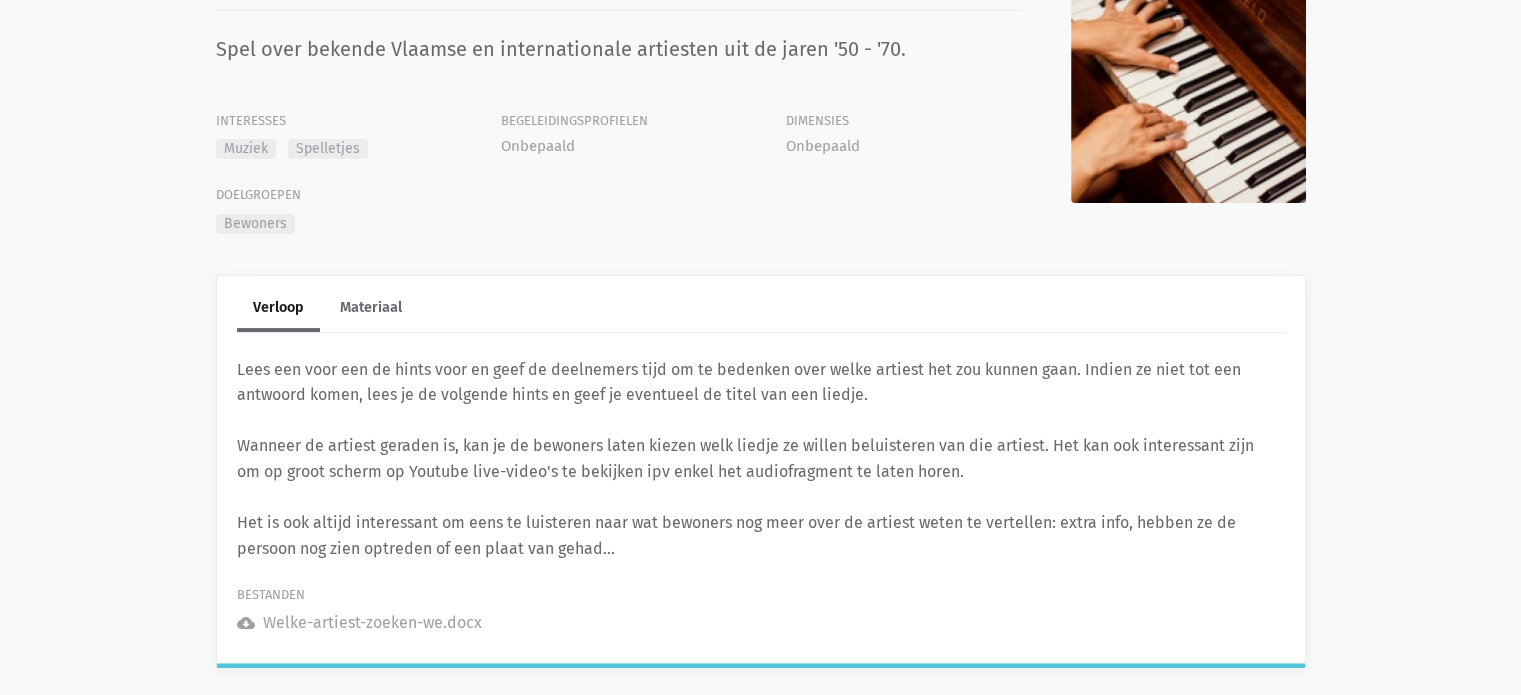 scroll, scrollTop: 307, scrollLeft: 0, axis: vertical 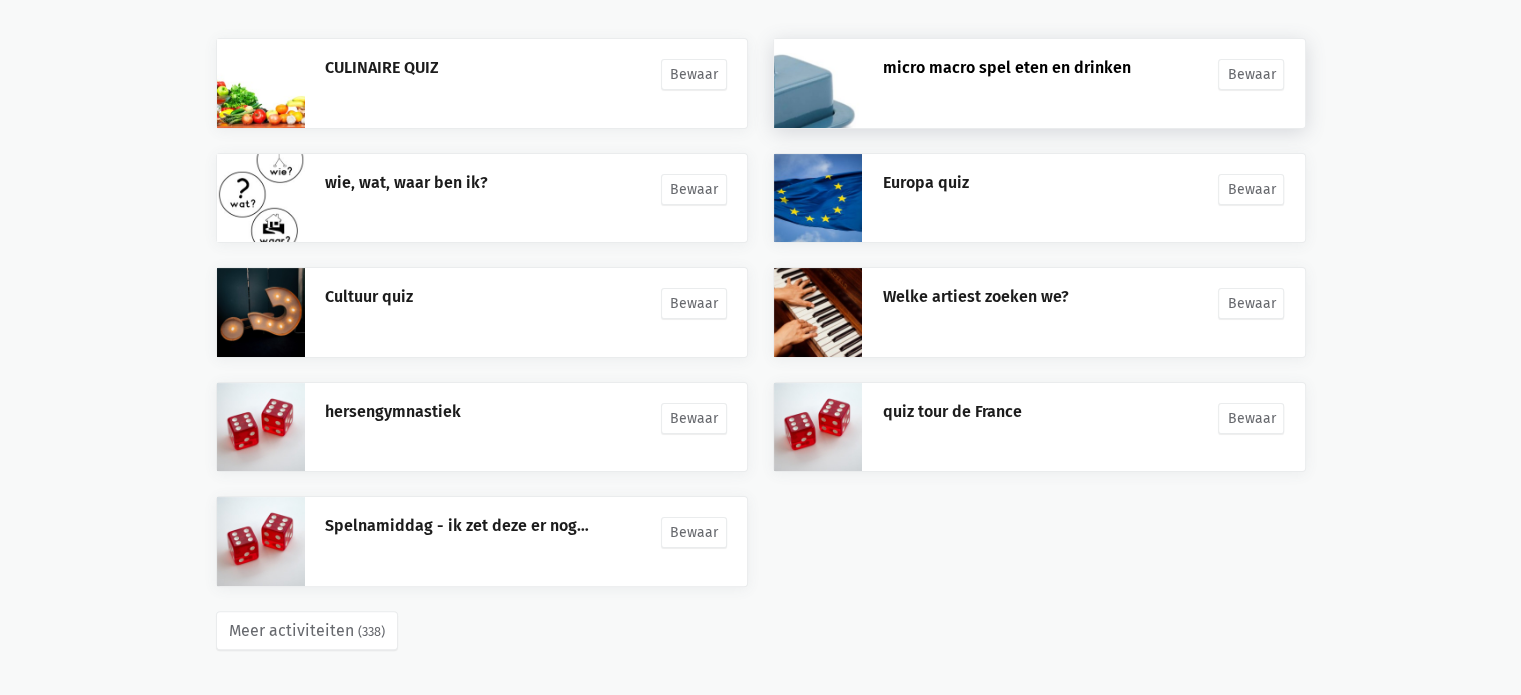 click on "micro macro spel eten en drinken" at bounding box center (1006, 67) 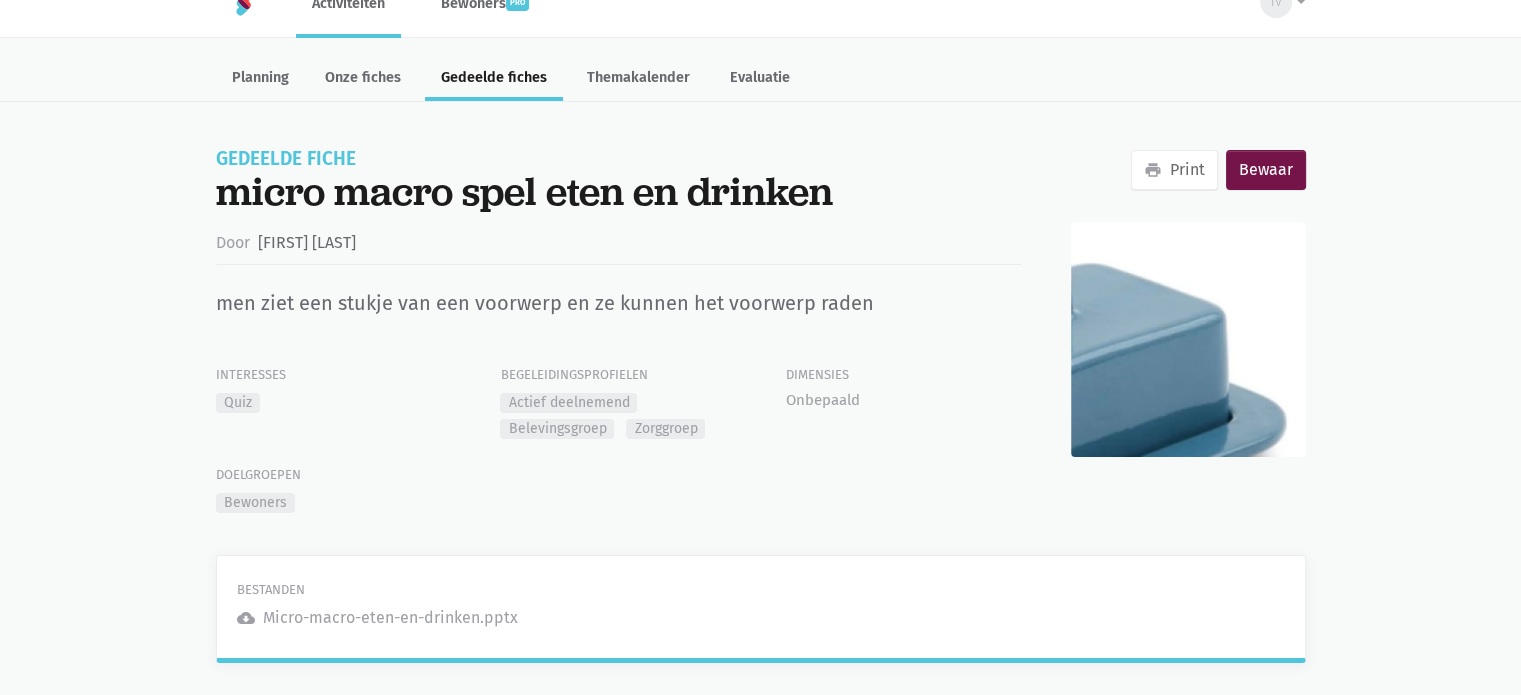 scroll, scrollTop: 48, scrollLeft: 0, axis: vertical 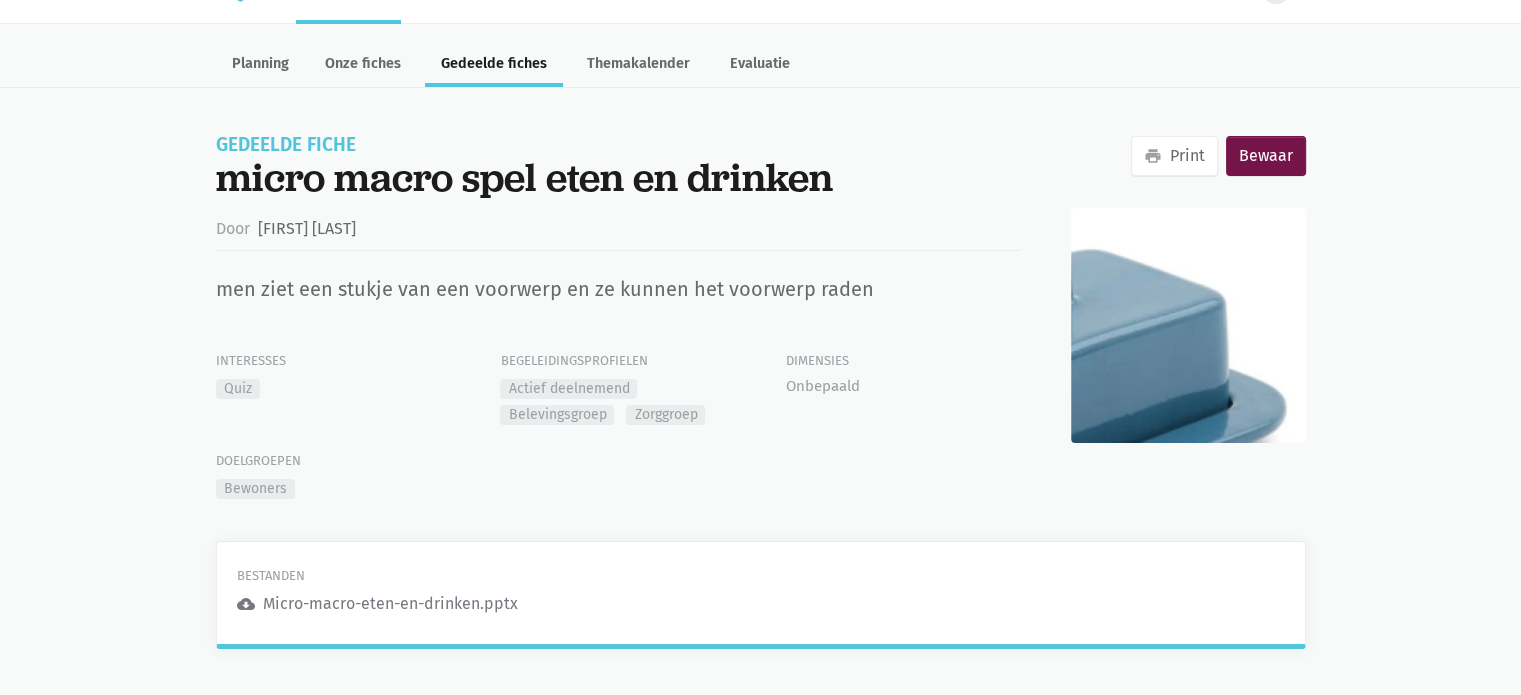 click on "Micro-macro-eten-en-drinken.pptx" at bounding box center (390, 604) 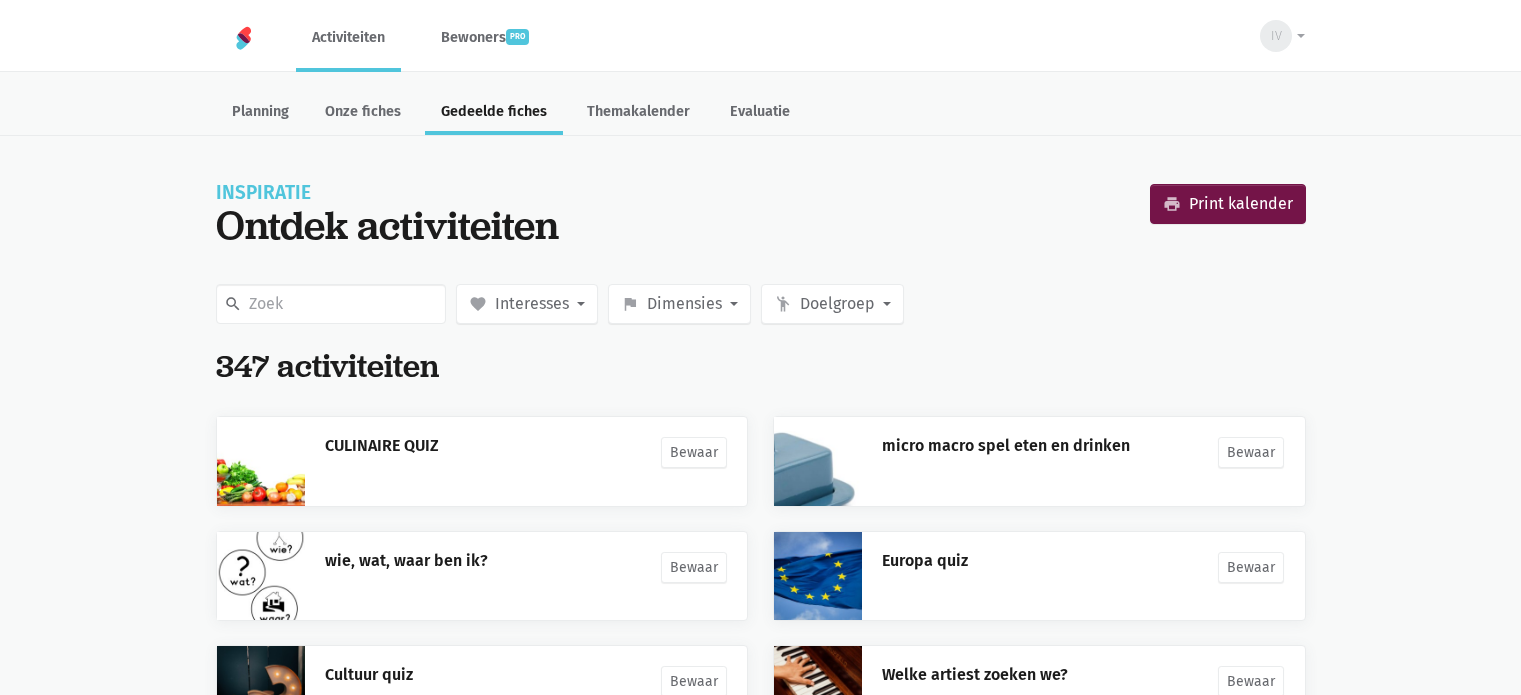 scroll, scrollTop: 376, scrollLeft: 0, axis: vertical 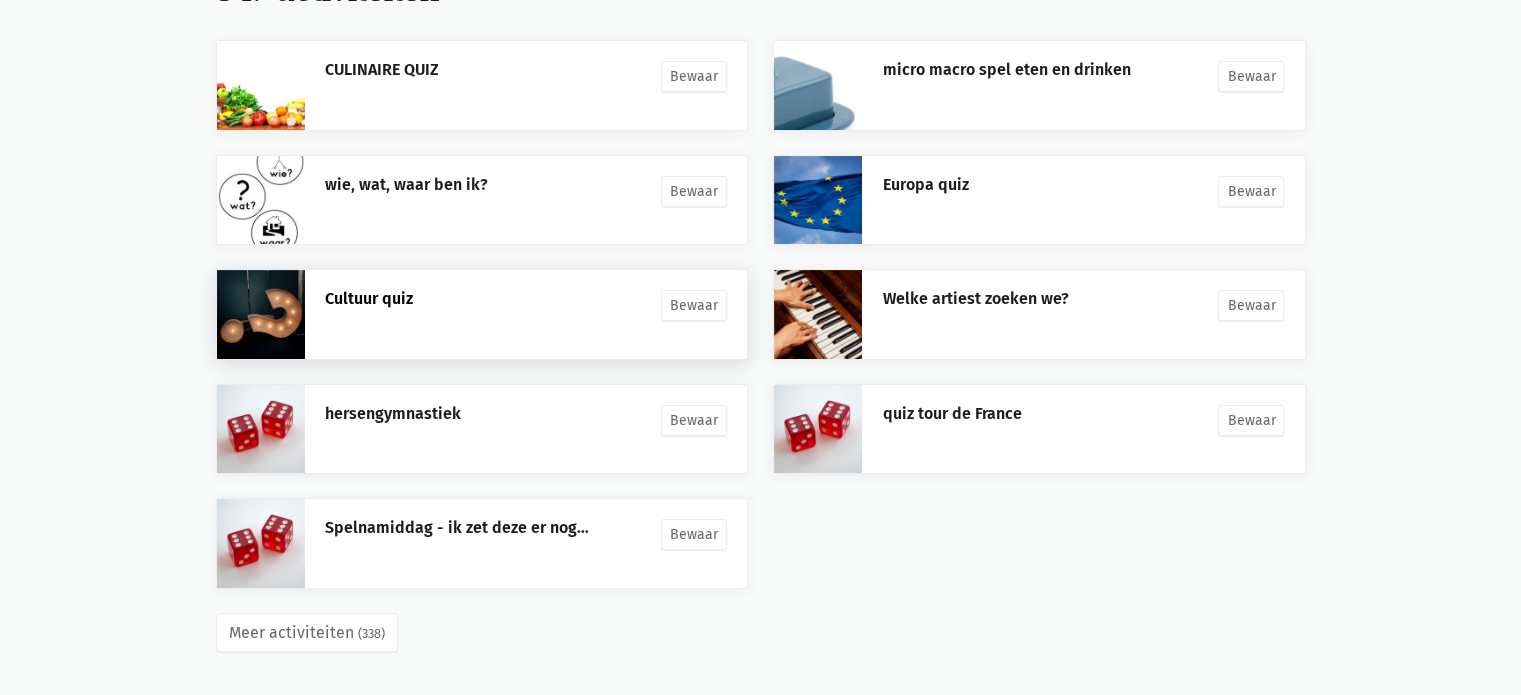 click on "Cultuur quiz" at bounding box center [369, 298] 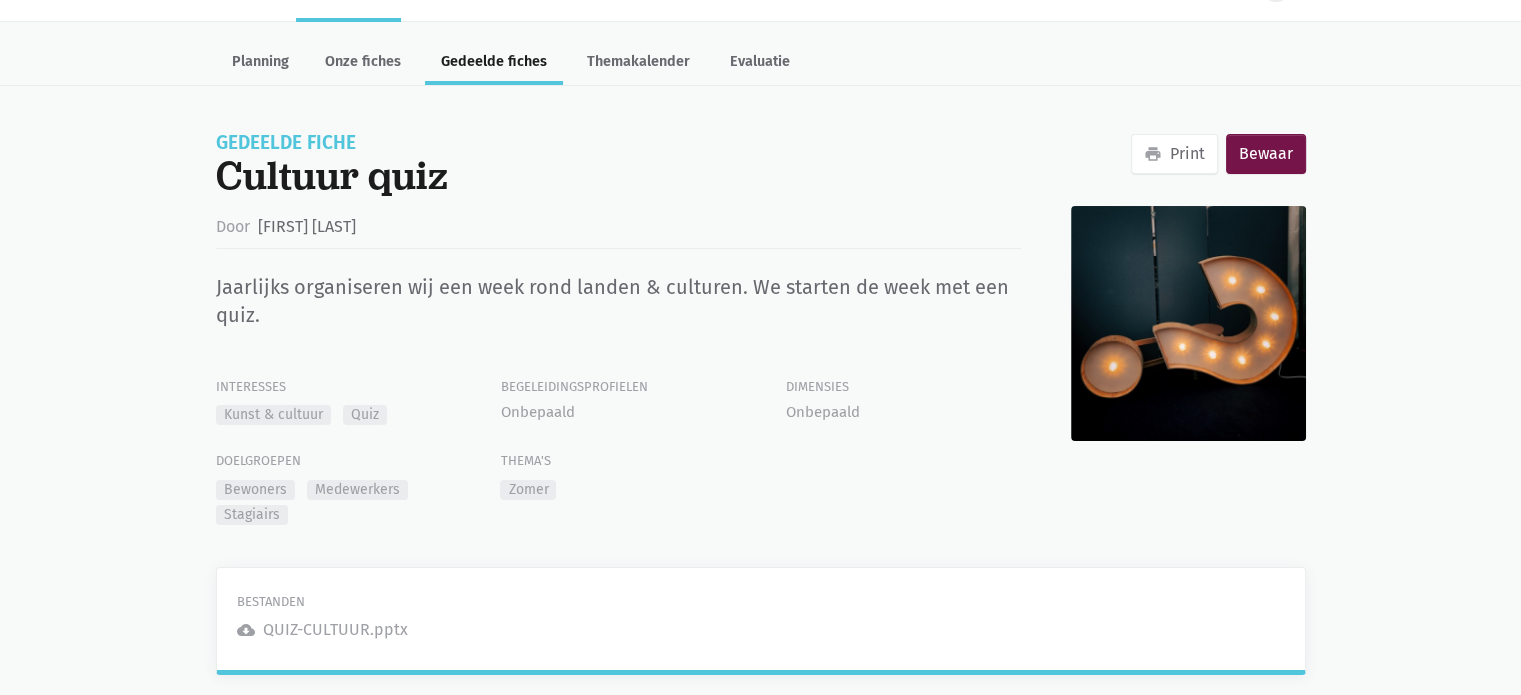 scroll, scrollTop: 76, scrollLeft: 0, axis: vertical 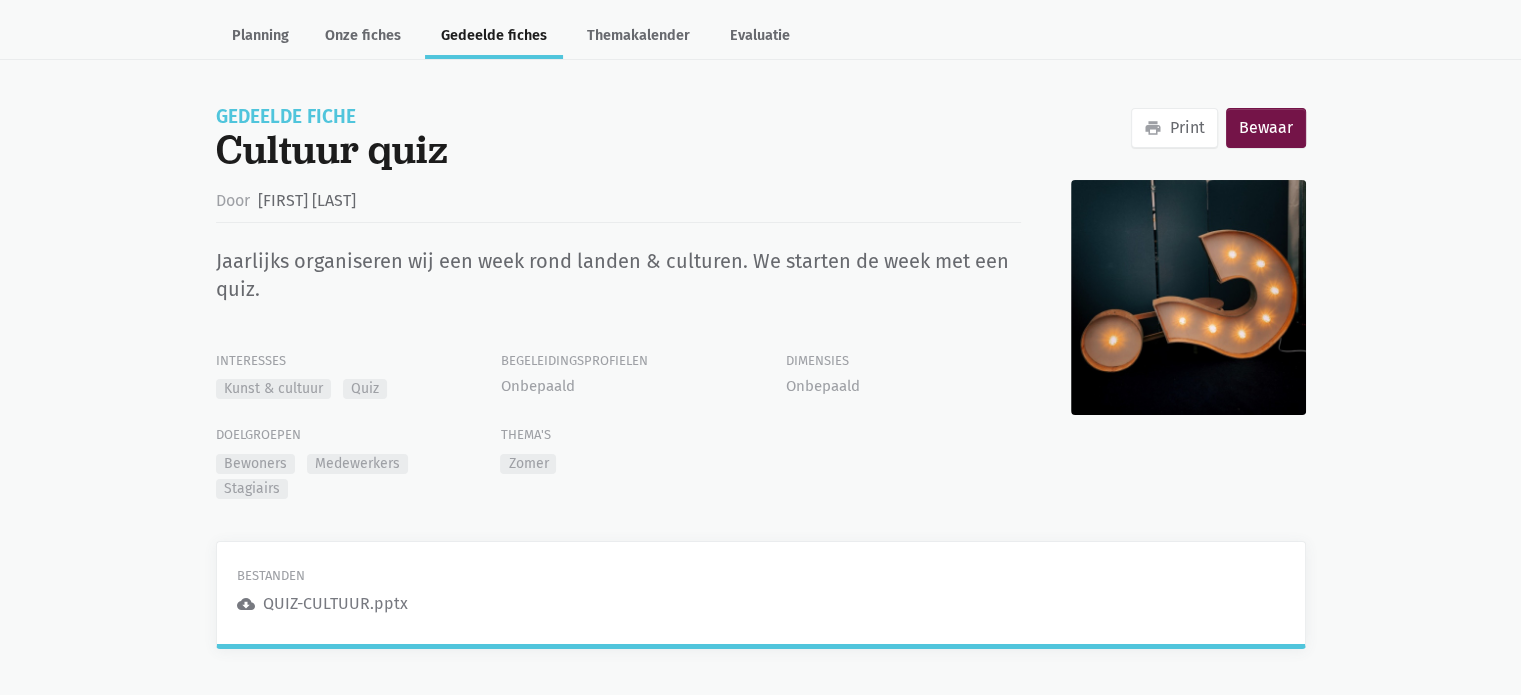 drag, startPoint x: 373, startPoint y: 603, endPoint x: 413, endPoint y: 599, distance: 40.1995 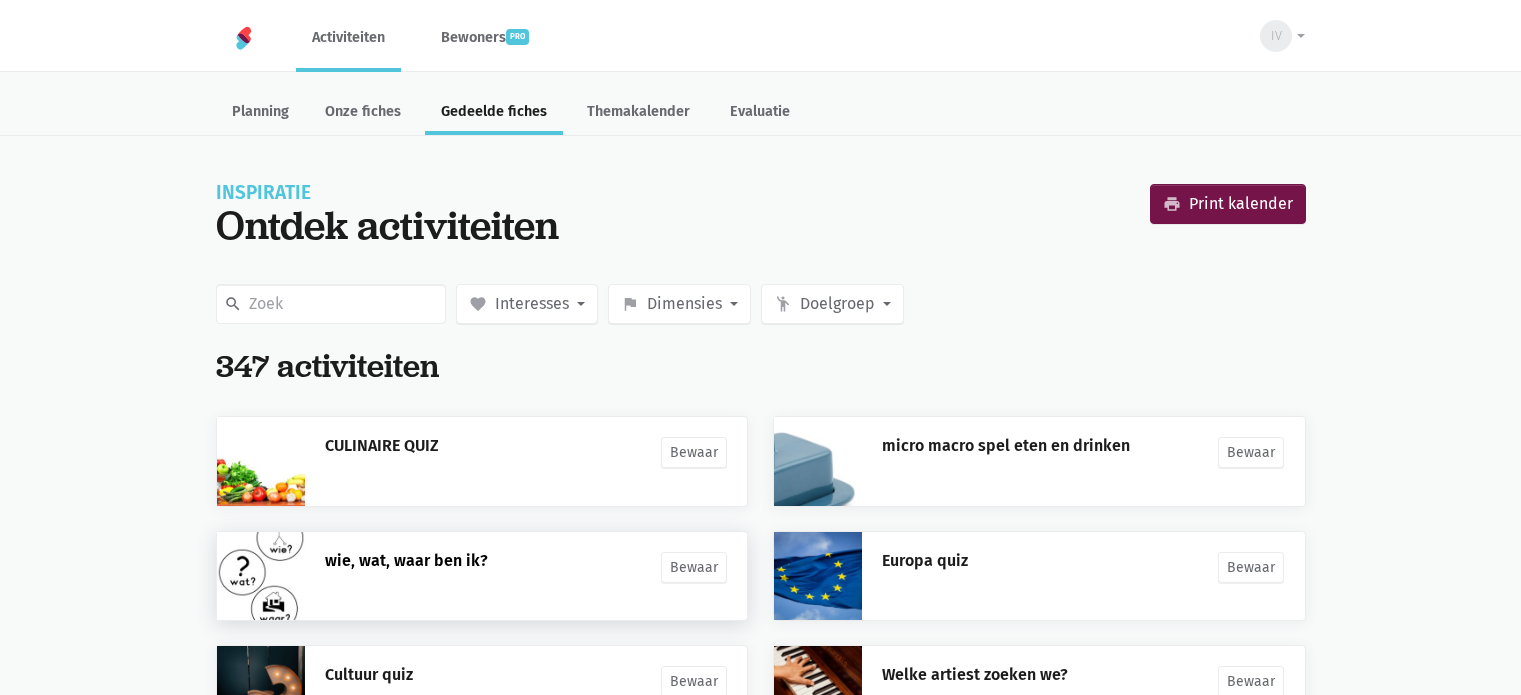 scroll, scrollTop: 376, scrollLeft: 0, axis: vertical 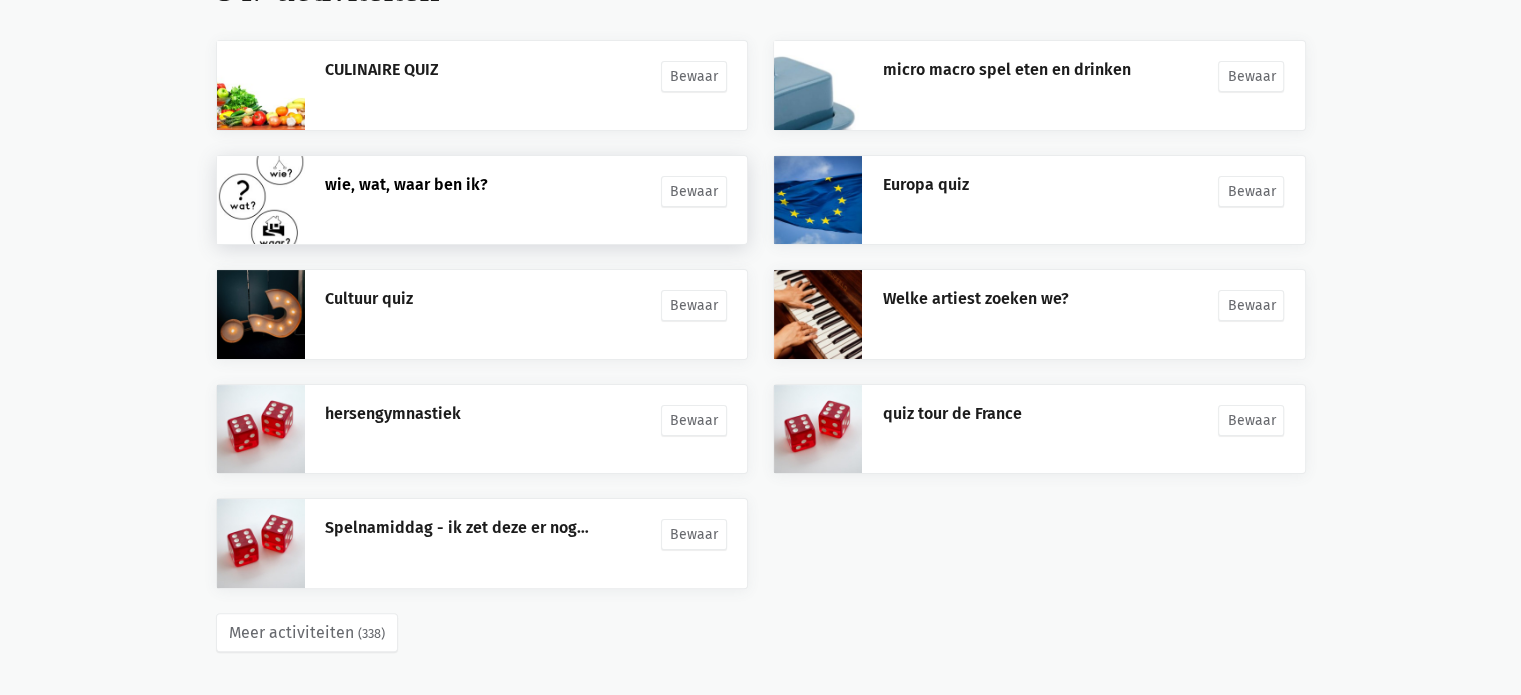 click on "wie, wat, waar ben ik?" at bounding box center (406, 184) 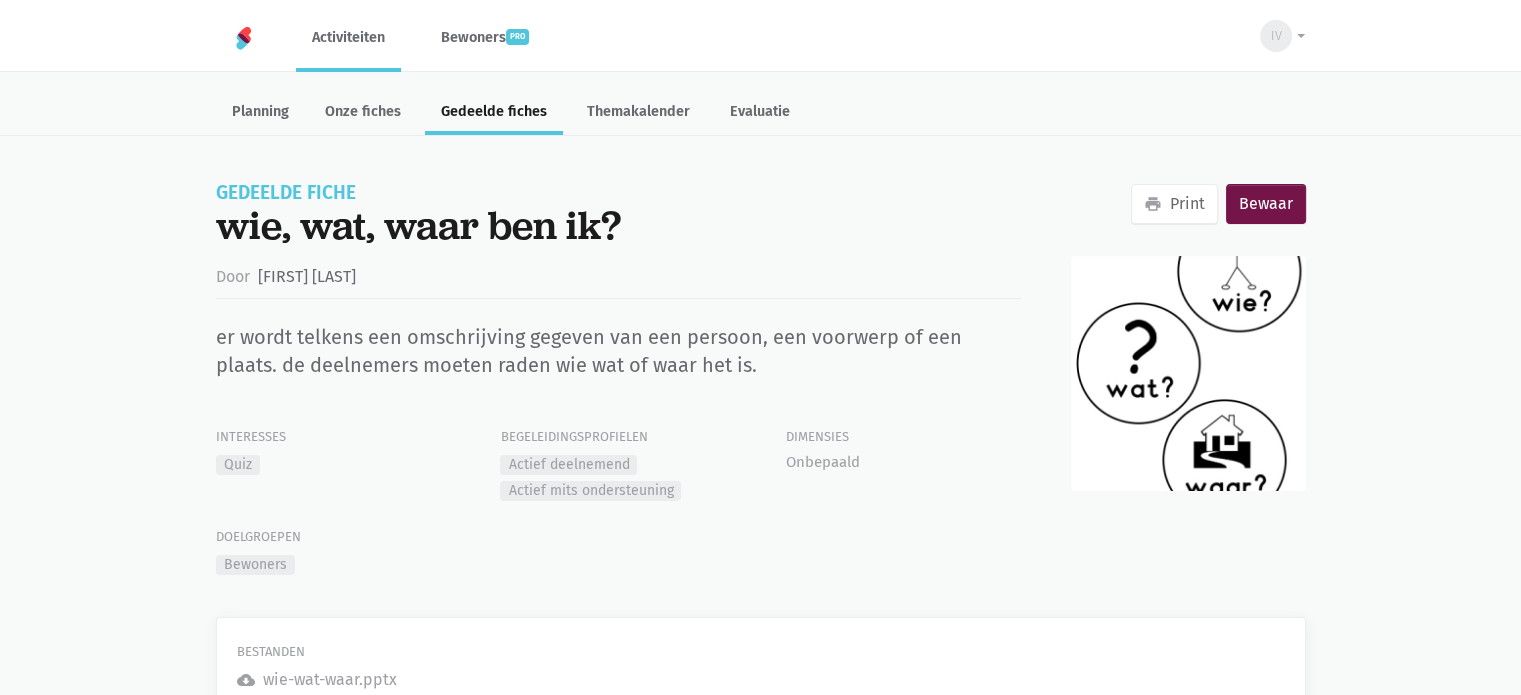 scroll, scrollTop: 76, scrollLeft: 0, axis: vertical 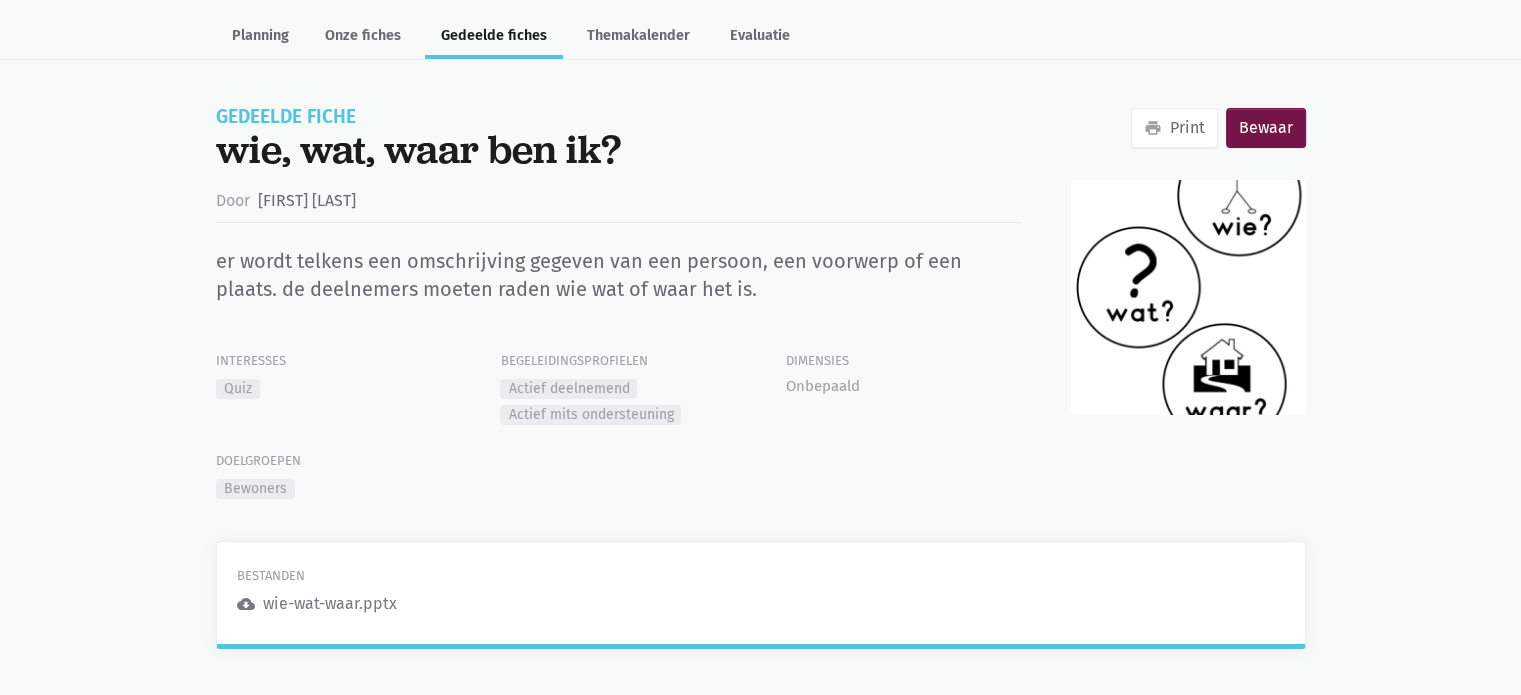 click on "wie-wat-waar.pptx" at bounding box center (330, 604) 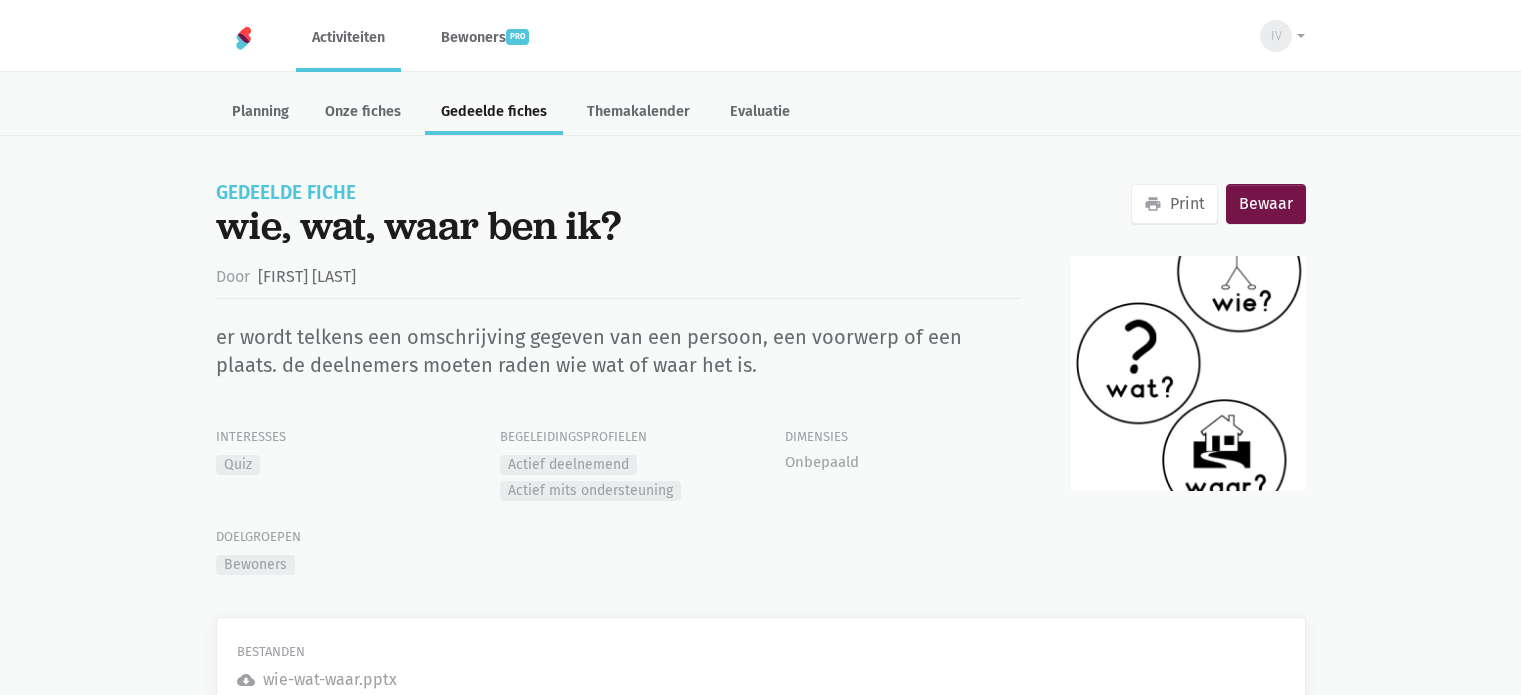 scroll, scrollTop: 76, scrollLeft: 0, axis: vertical 